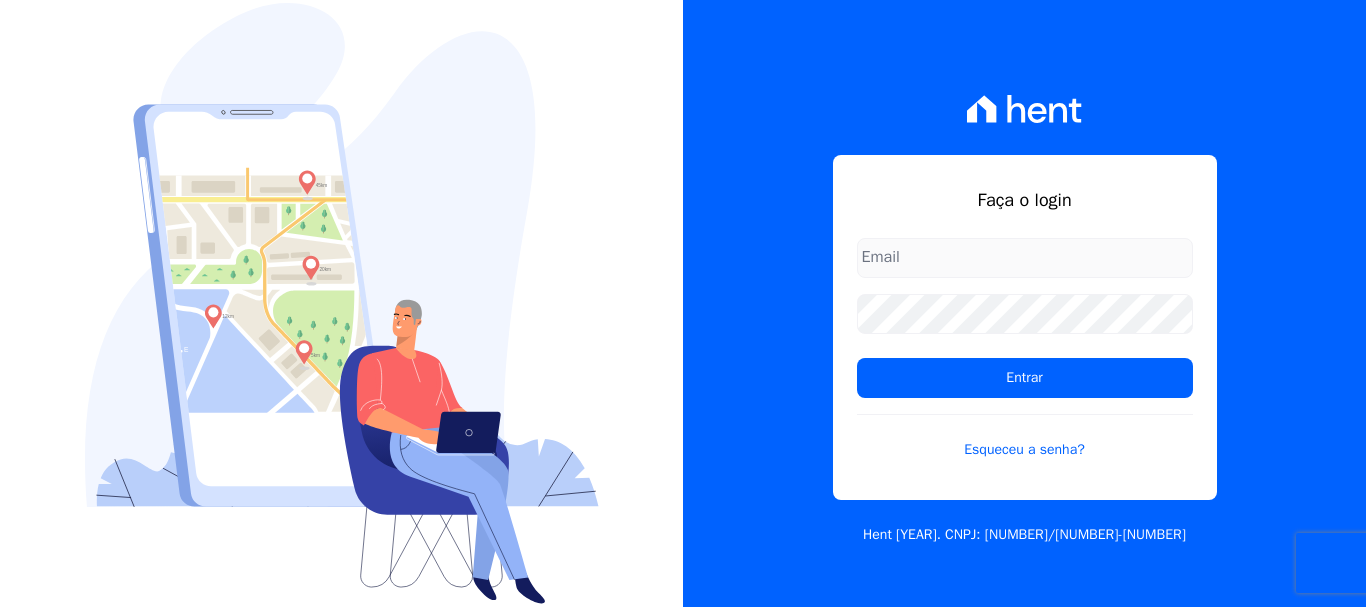 scroll, scrollTop: 0, scrollLeft: 0, axis: both 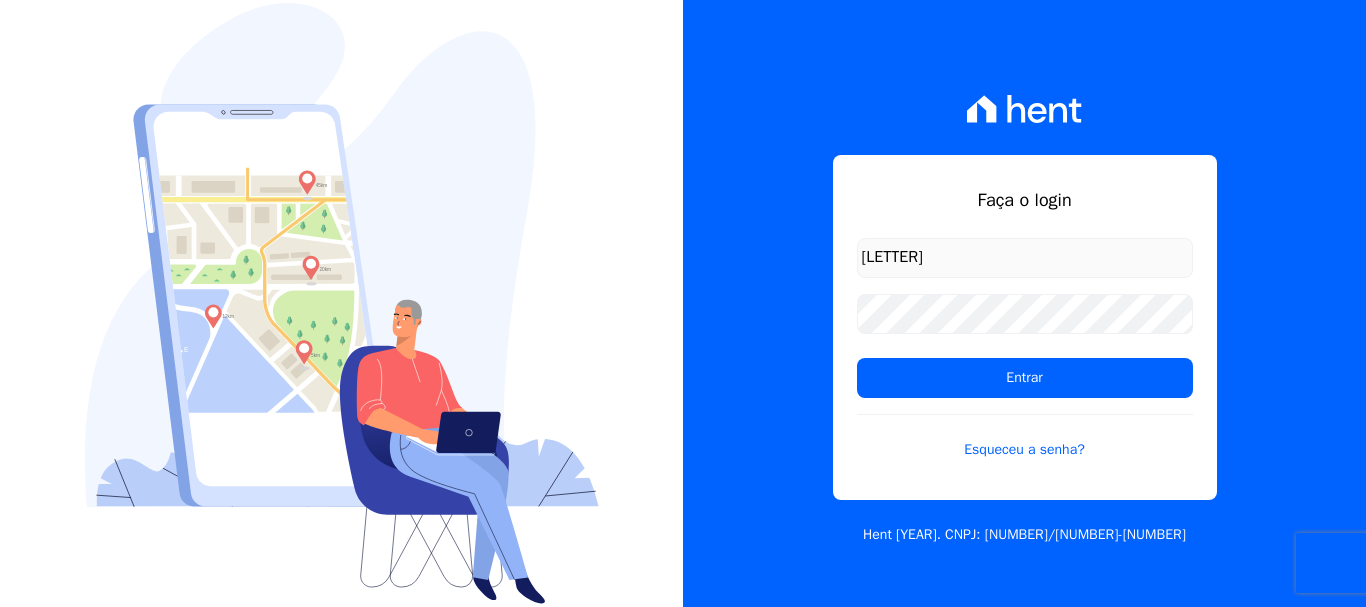 type on "[USERNAME]@[DOMAIN]" 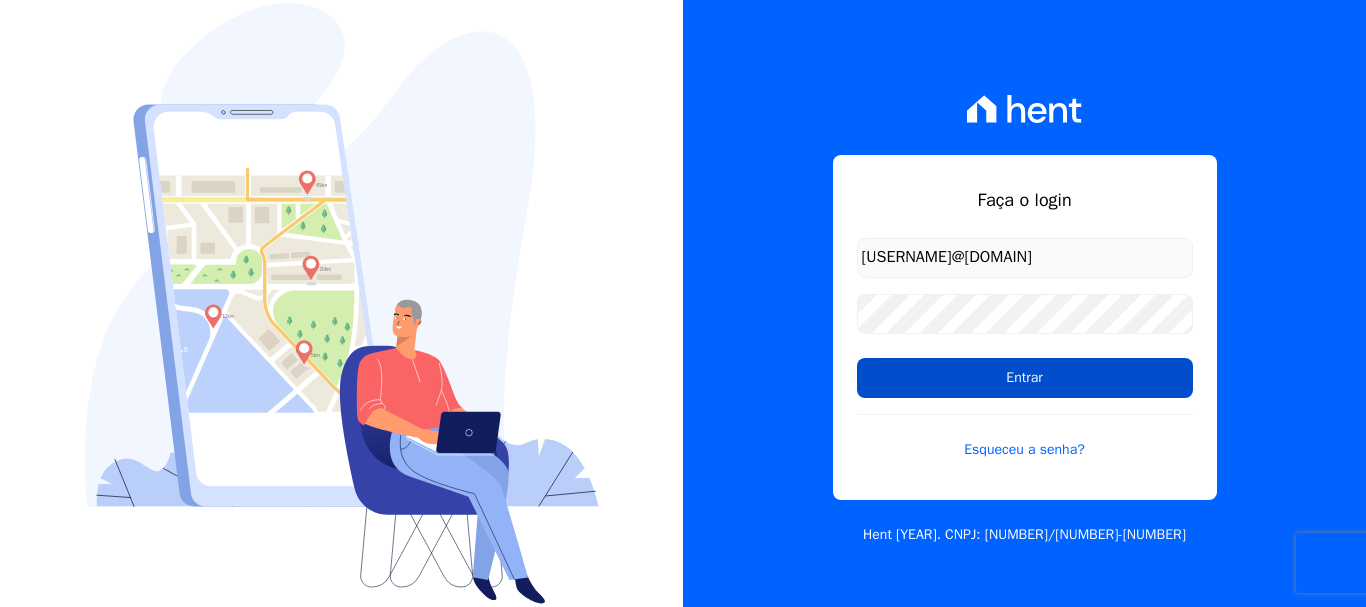 click on "Entrar" at bounding box center (1025, 378) 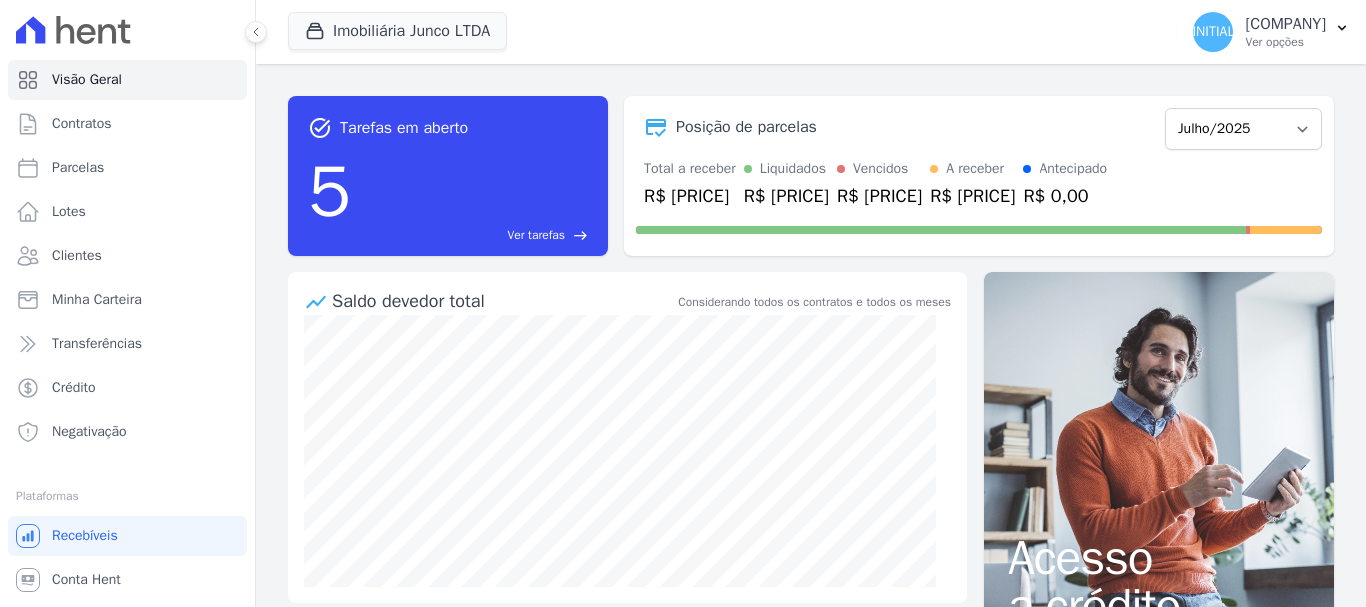scroll, scrollTop: 0, scrollLeft: 0, axis: both 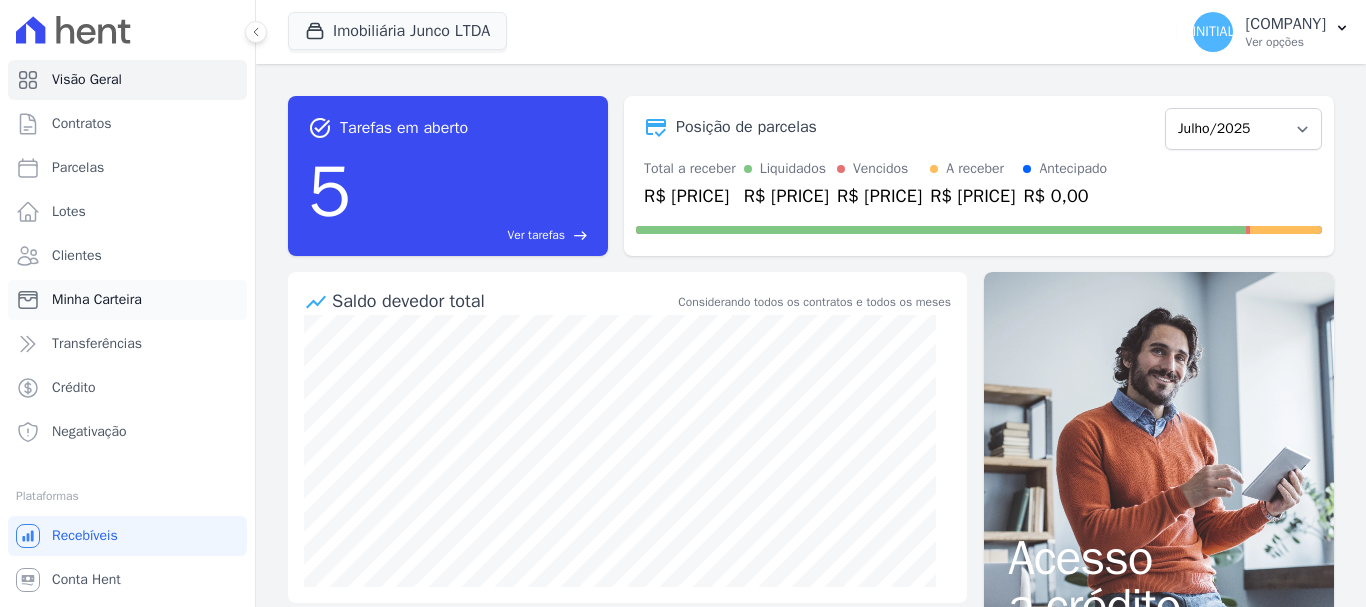click on "Minha Carteira" at bounding box center [97, 300] 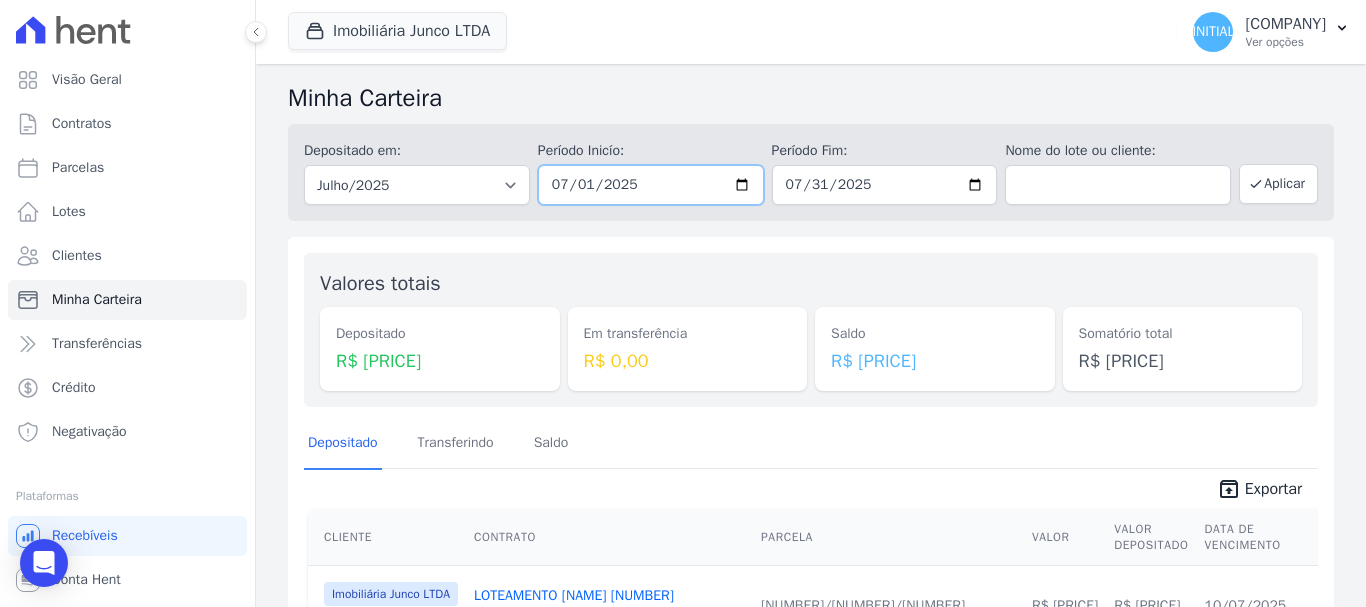 click on "2025-07-01" at bounding box center [651, 185] 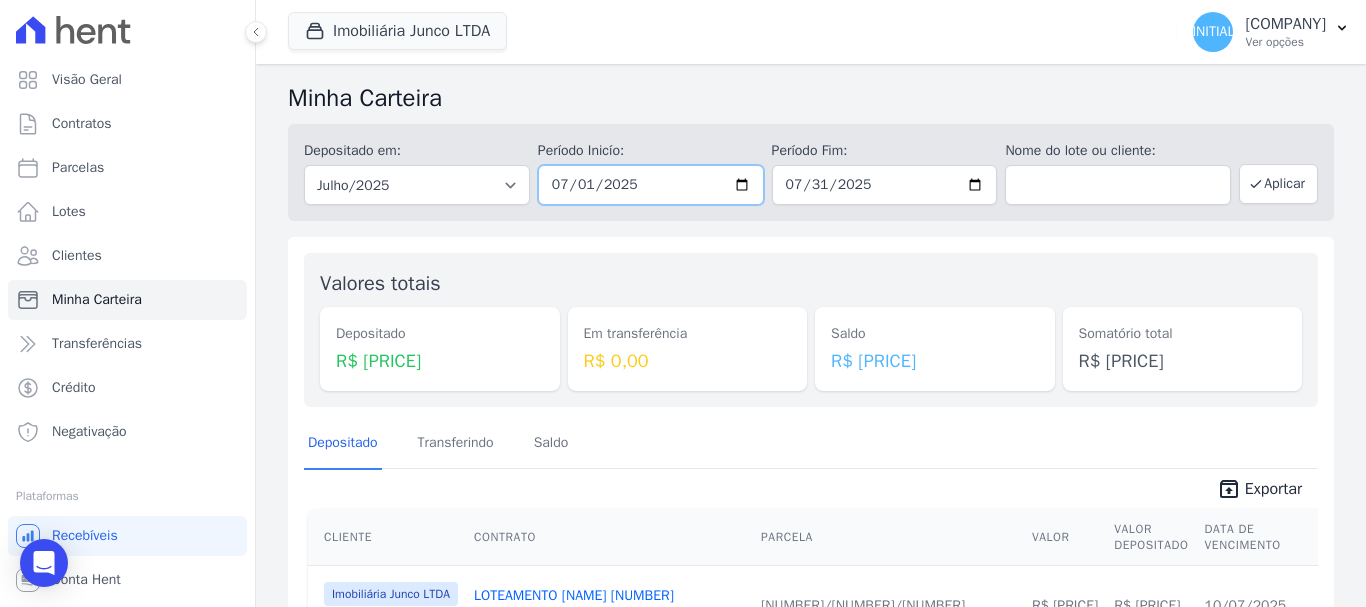 type on "2025-07-08" 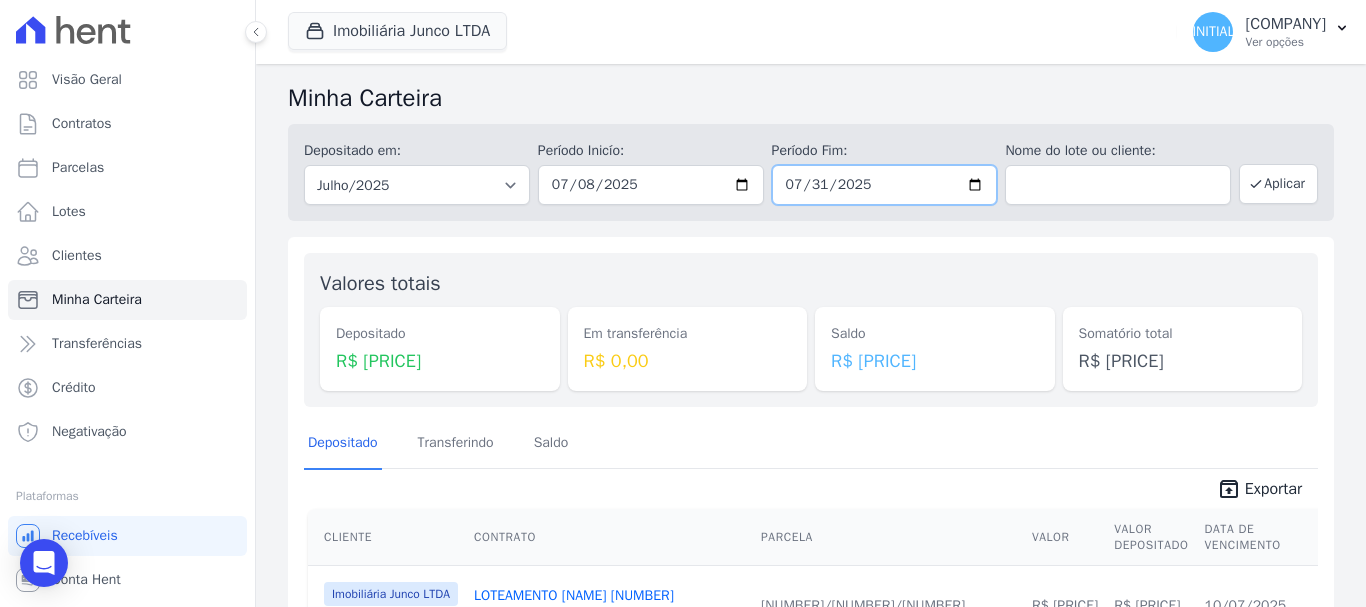 click on "2025-07-31" at bounding box center (885, 185) 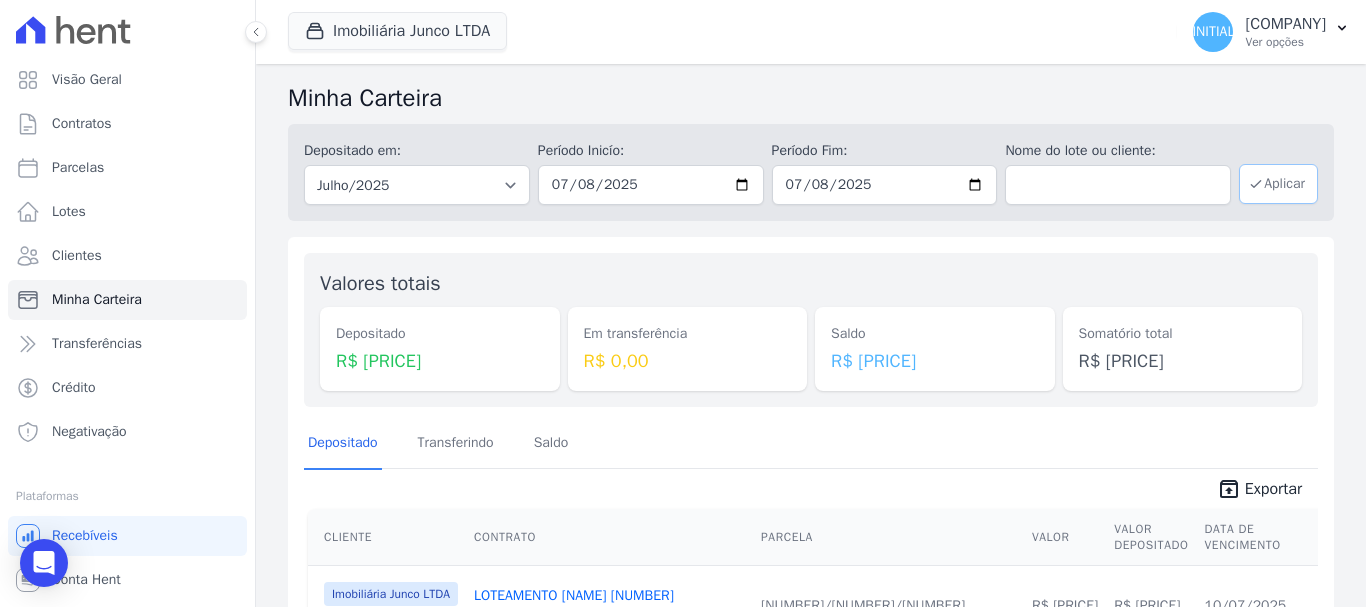 click on "Aplicar" at bounding box center (1278, 184) 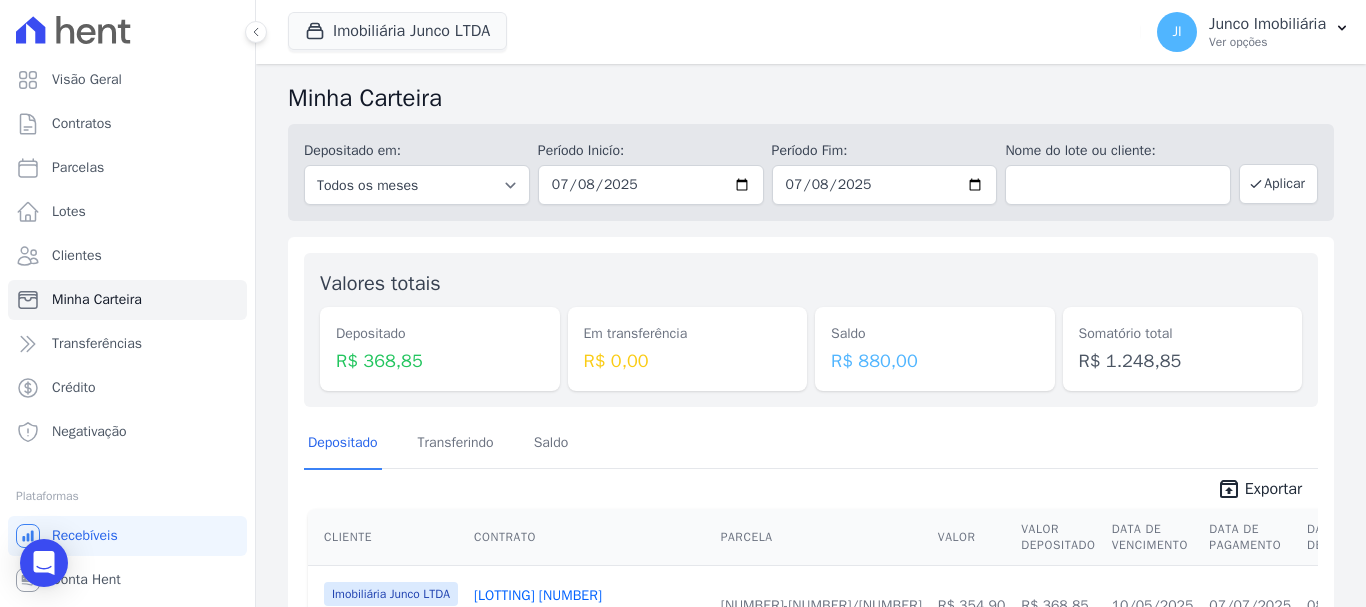 scroll, scrollTop: 0, scrollLeft: 0, axis: both 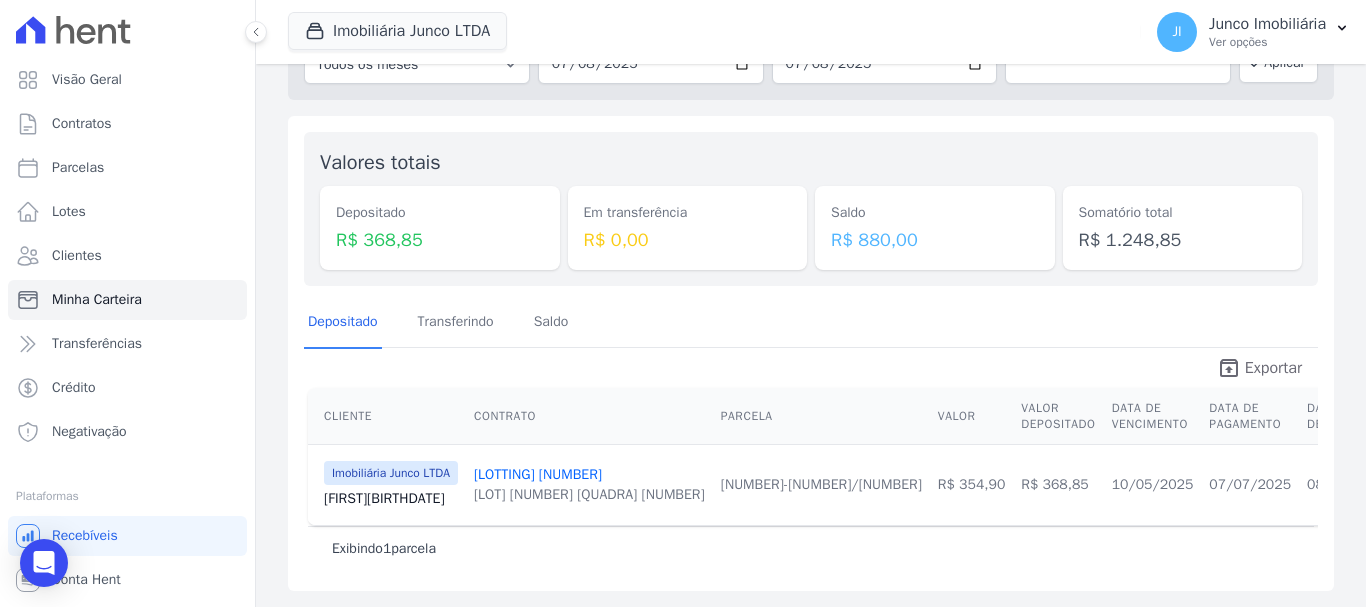 click on "Exportar" at bounding box center [1273, 368] 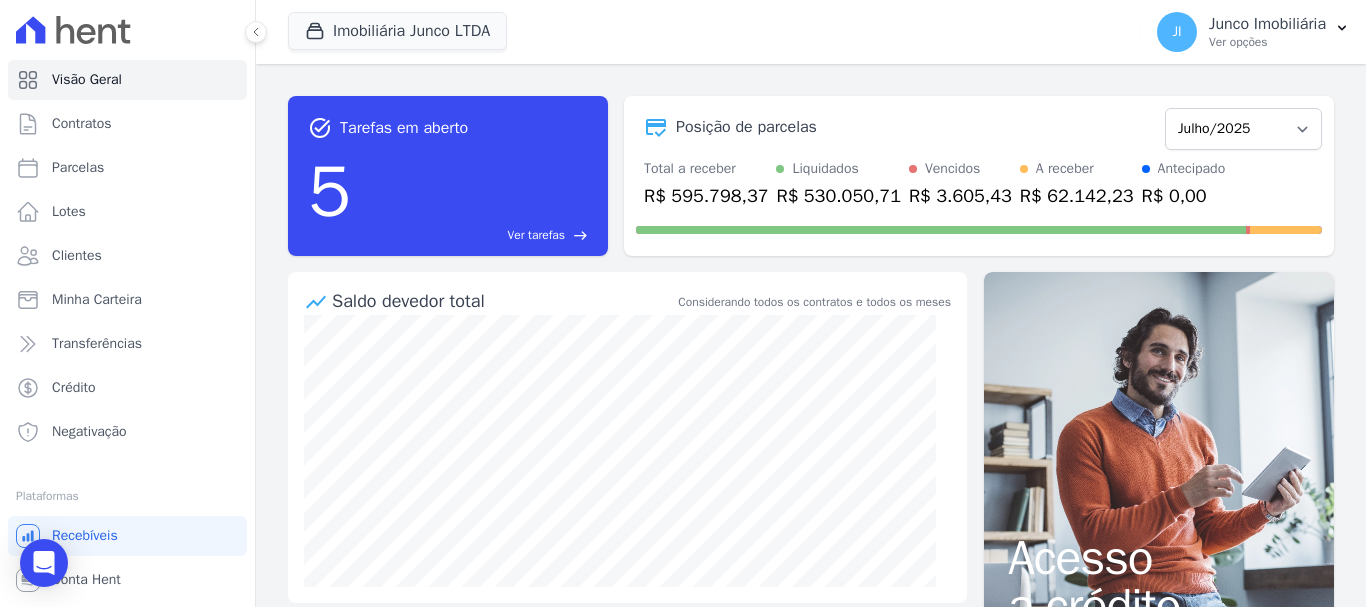 scroll, scrollTop: 0, scrollLeft: 0, axis: both 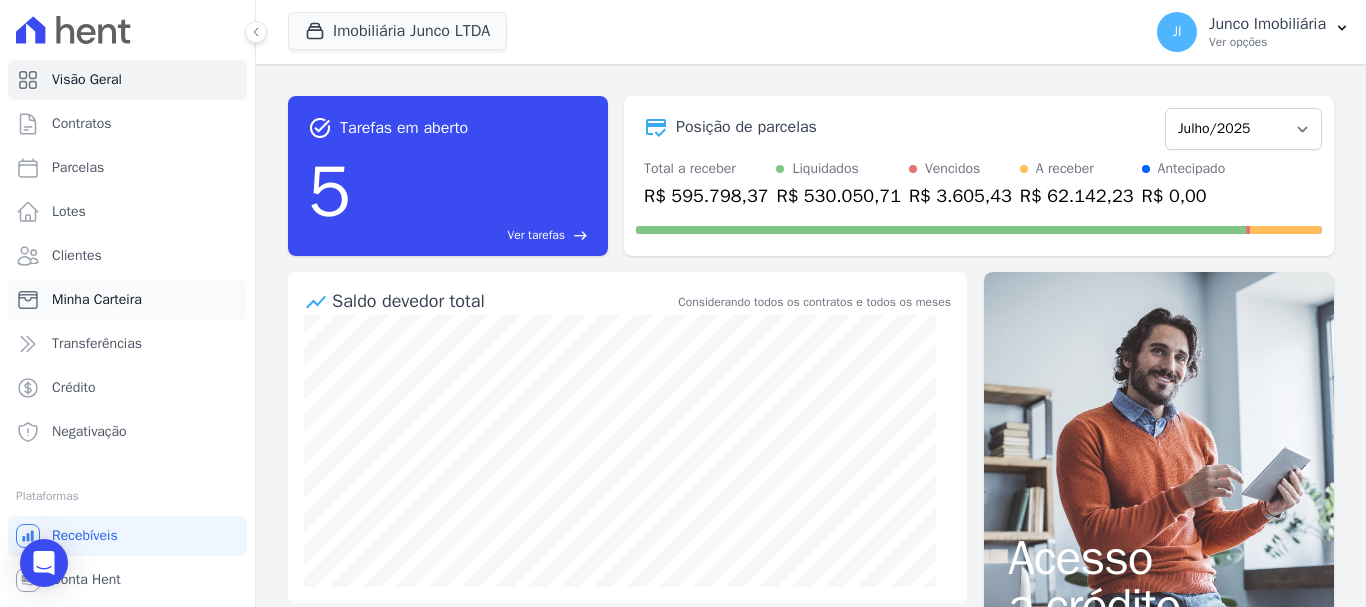click on "Minha Carteira" at bounding box center (97, 300) 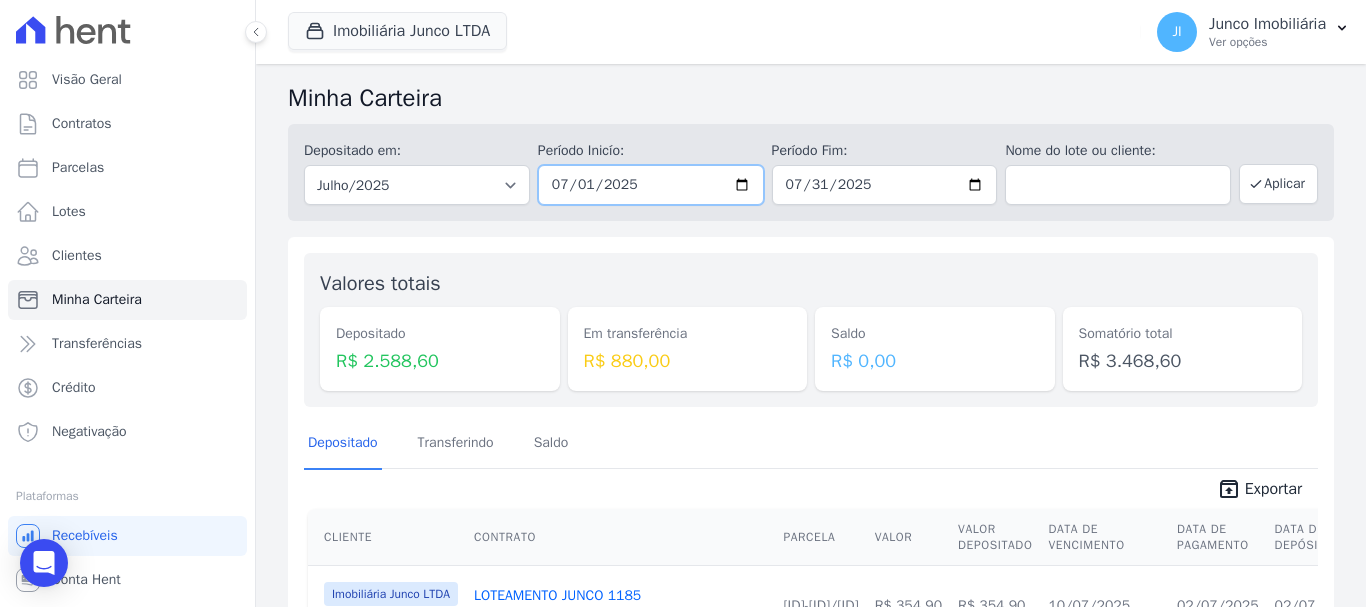 click on "2025-07-01" at bounding box center (651, 185) 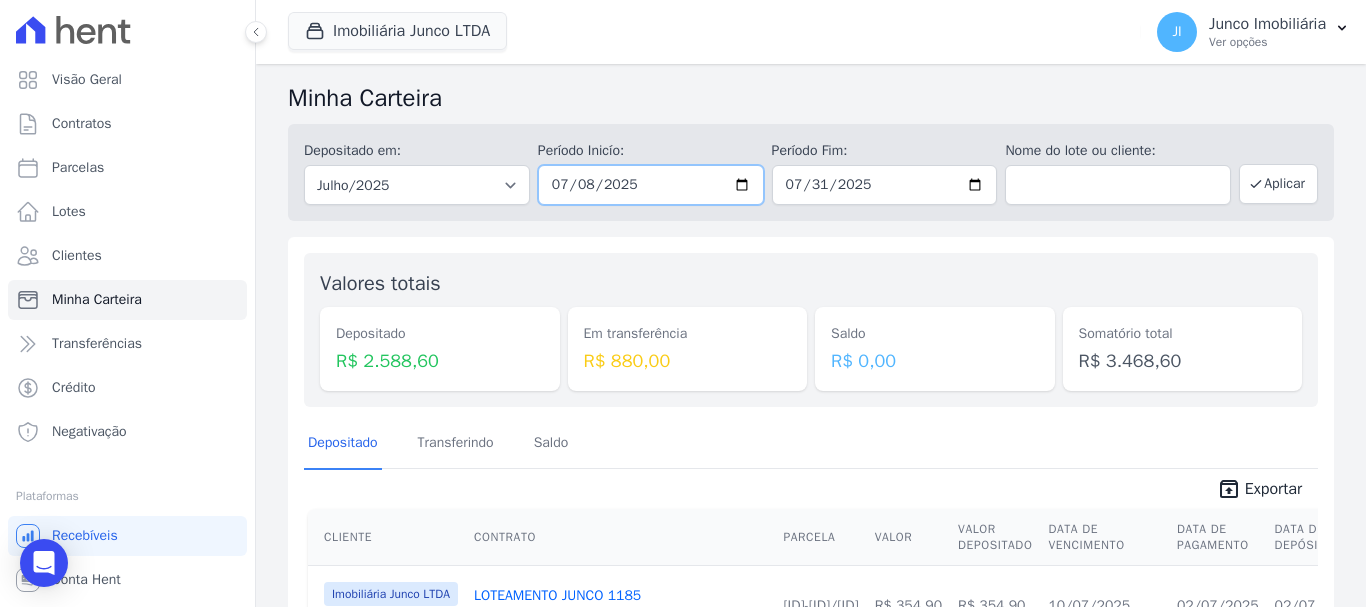 type on "2025-07-08" 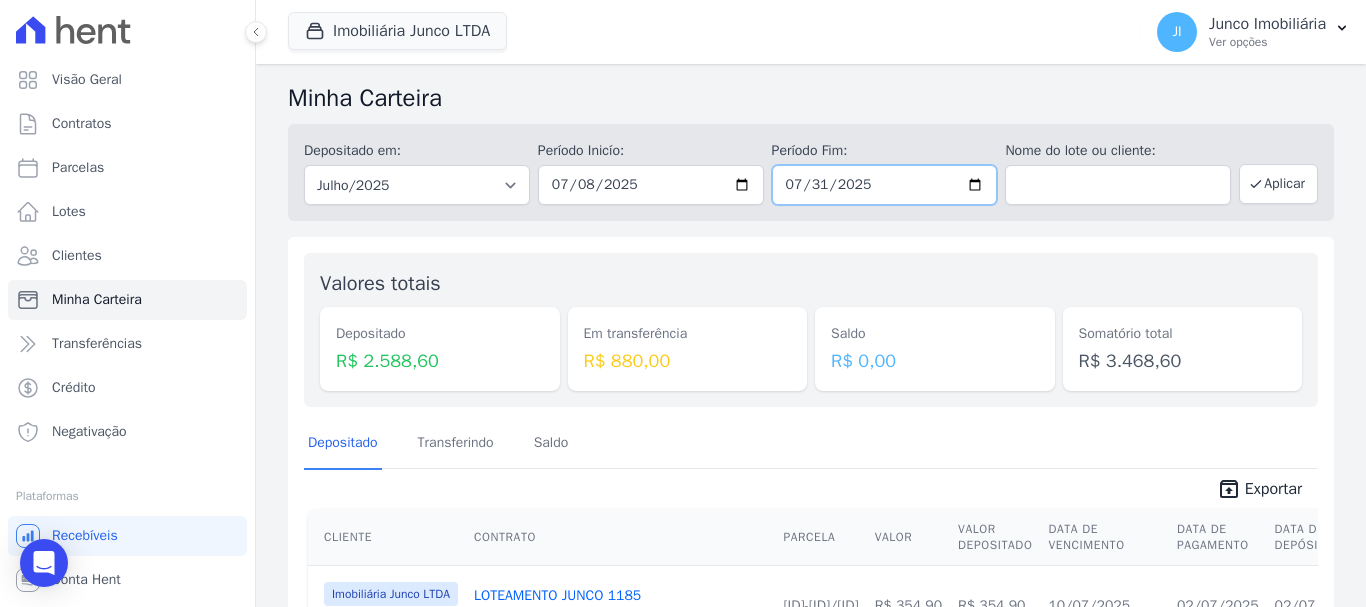 click on "2025-07-31" at bounding box center (885, 185) 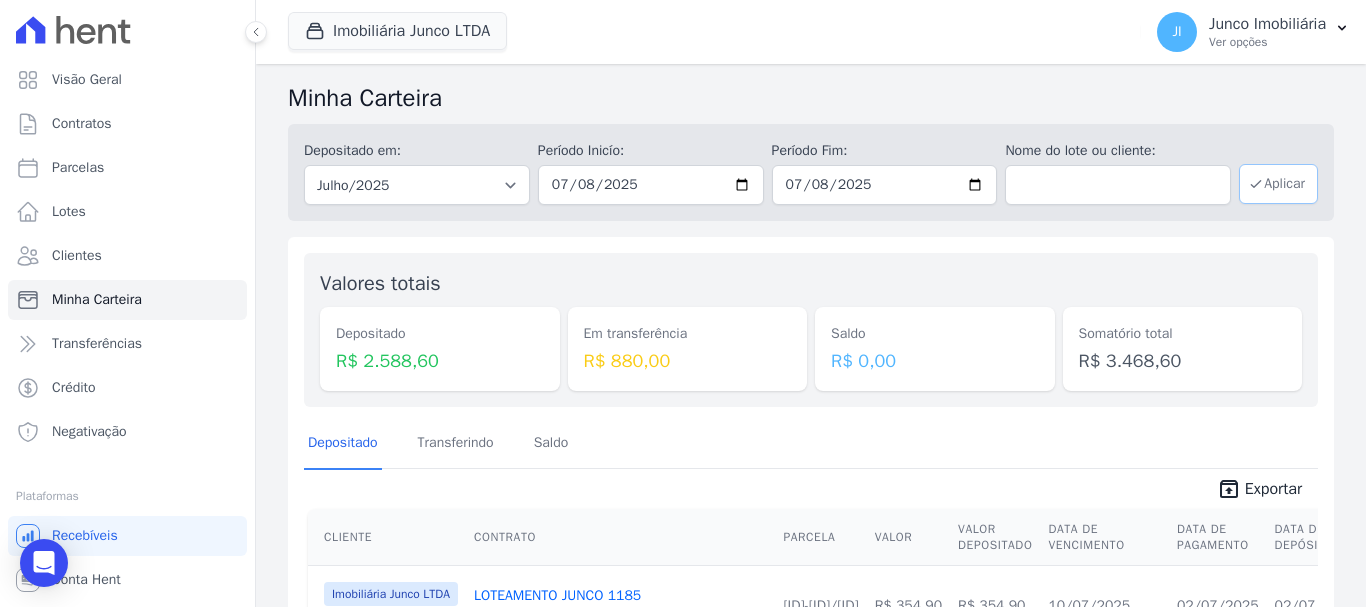 click on "Aplicar" at bounding box center [1278, 184] 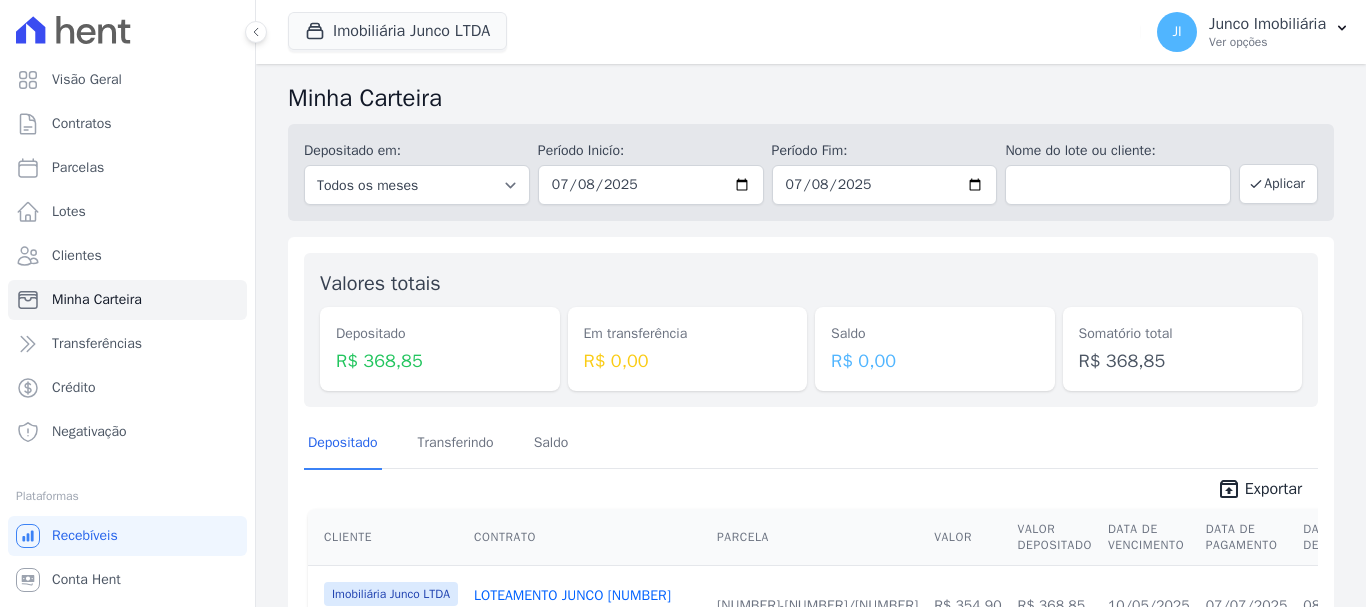 scroll, scrollTop: 0, scrollLeft: 0, axis: both 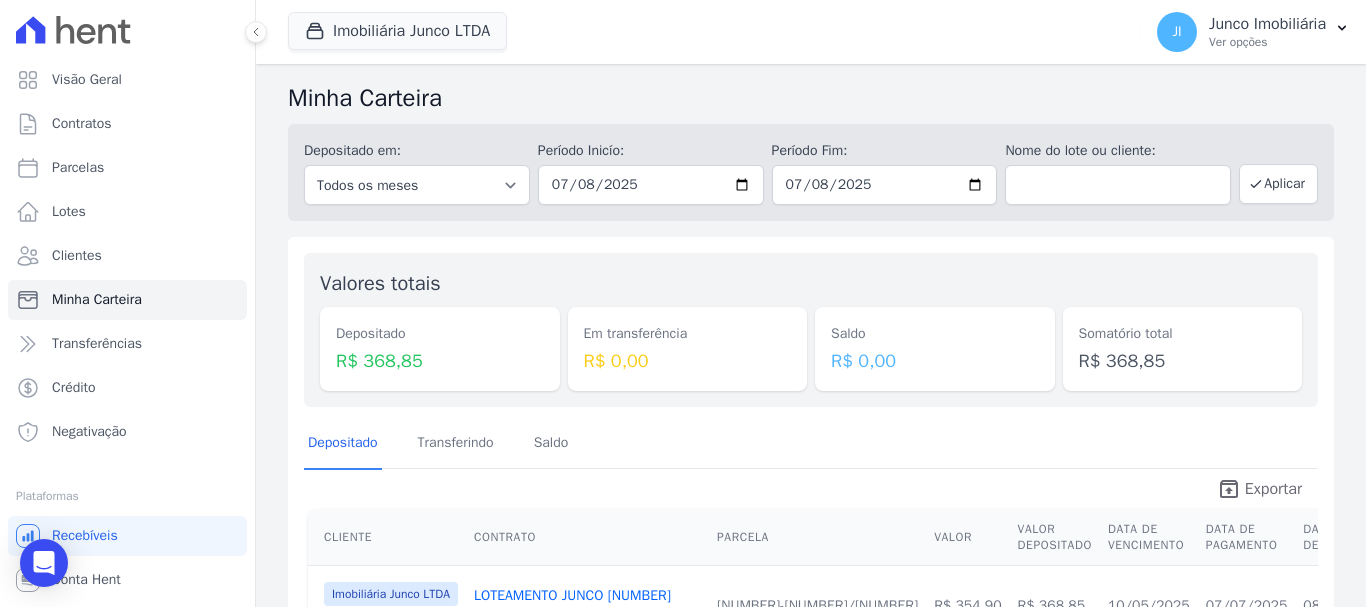 click on "Exportar" at bounding box center (1273, 489) 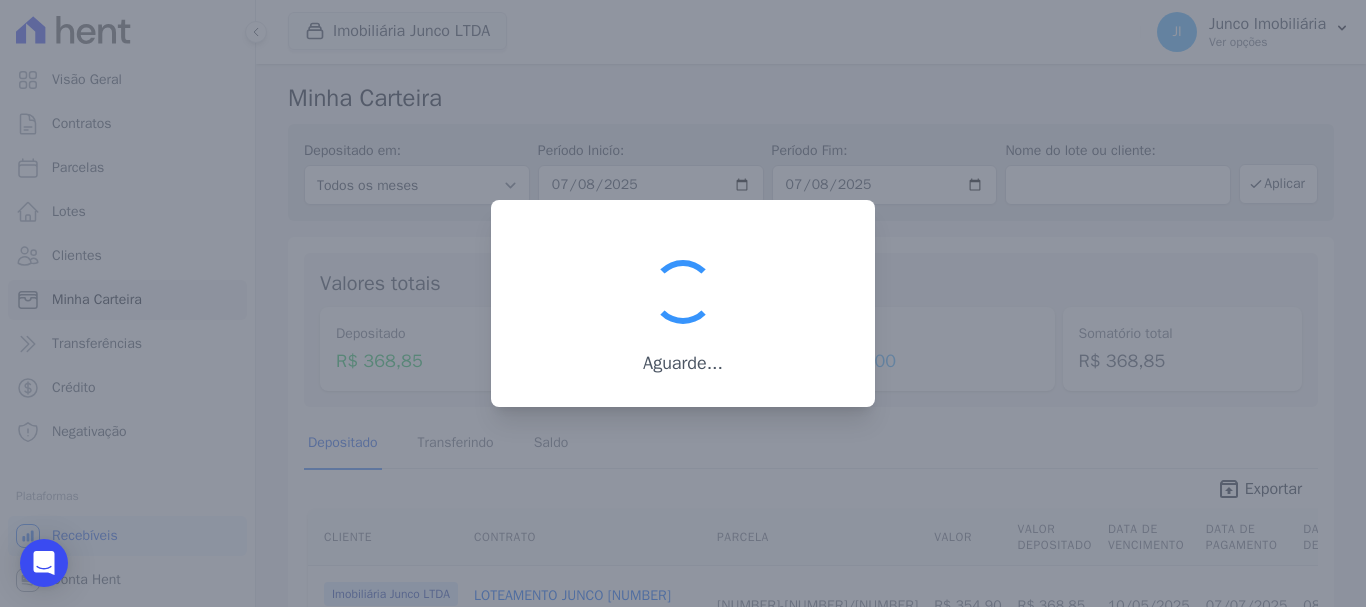 click at bounding box center [683, 303] 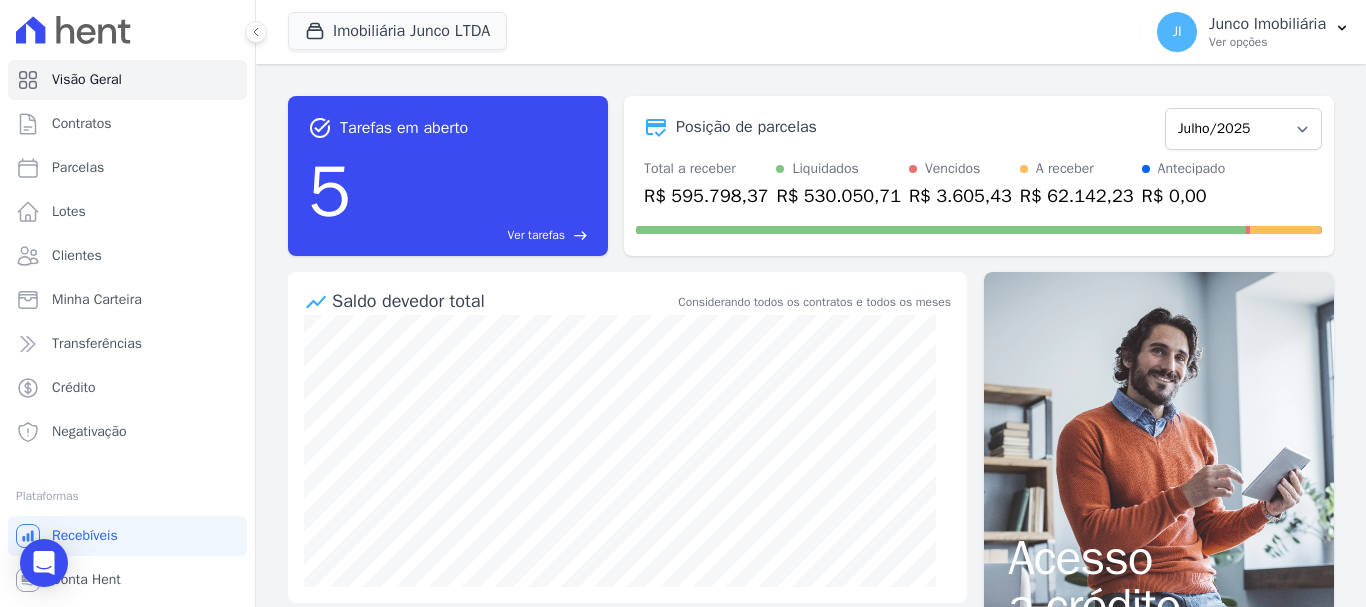 scroll, scrollTop: 0, scrollLeft: 0, axis: both 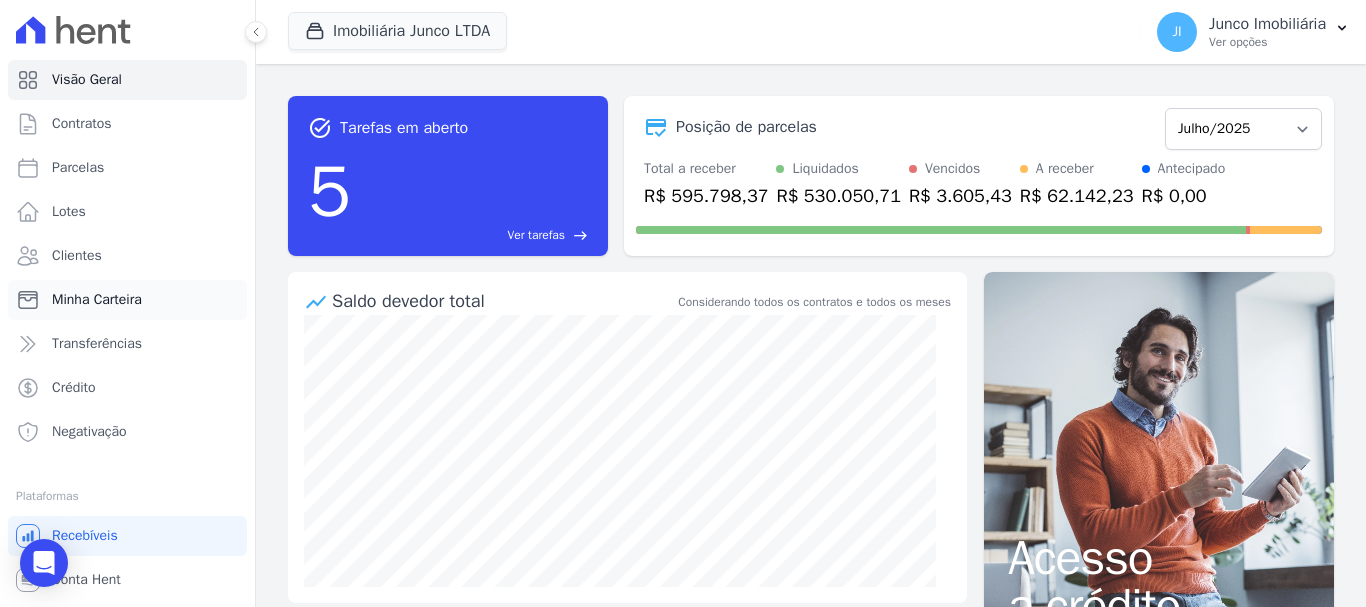click on "Minha Carteira" at bounding box center [127, 300] 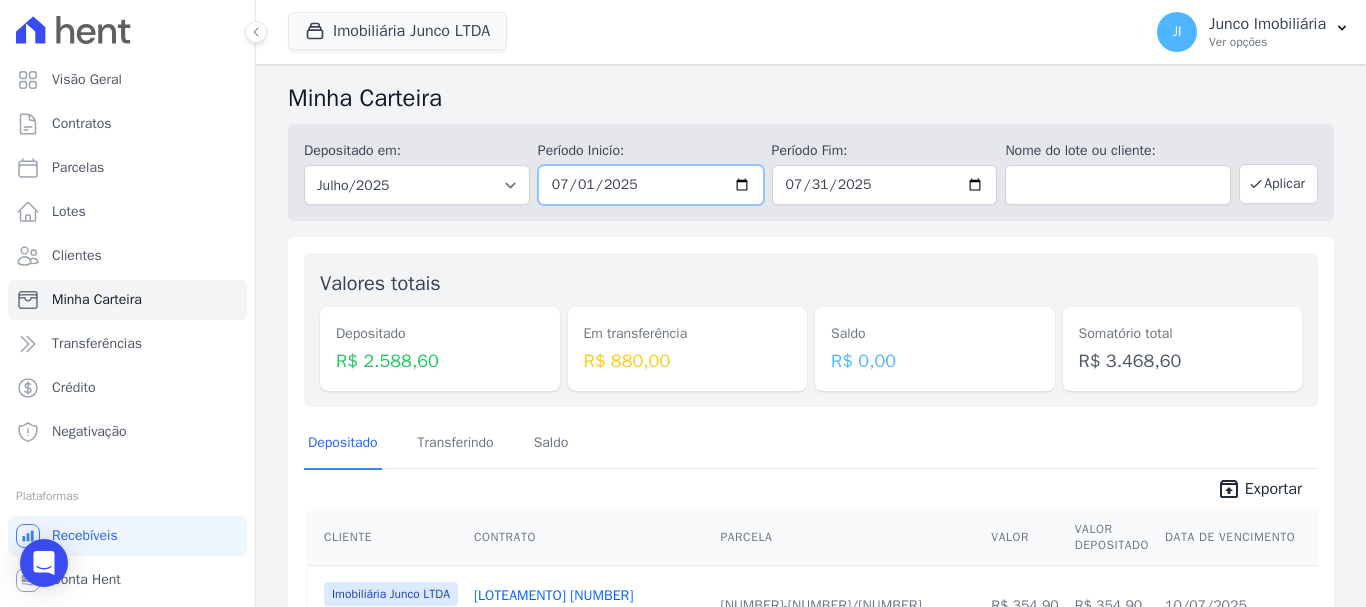 click on "2025-07-01" at bounding box center [651, 185] 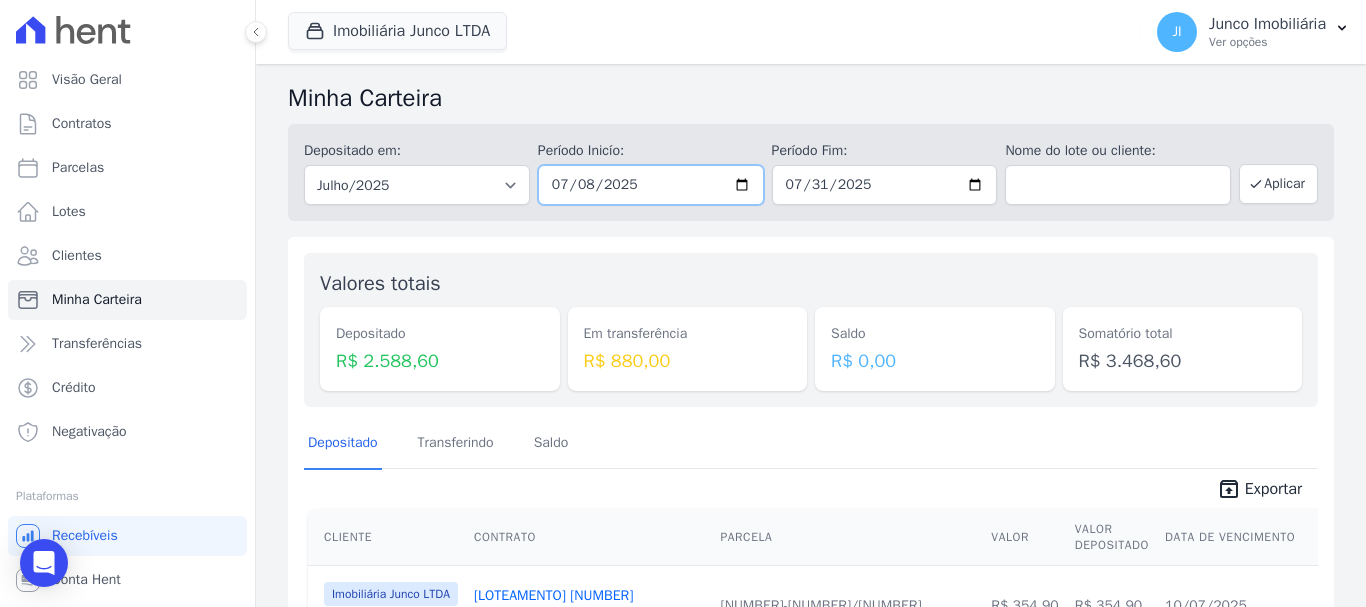type on "2025-07-08" 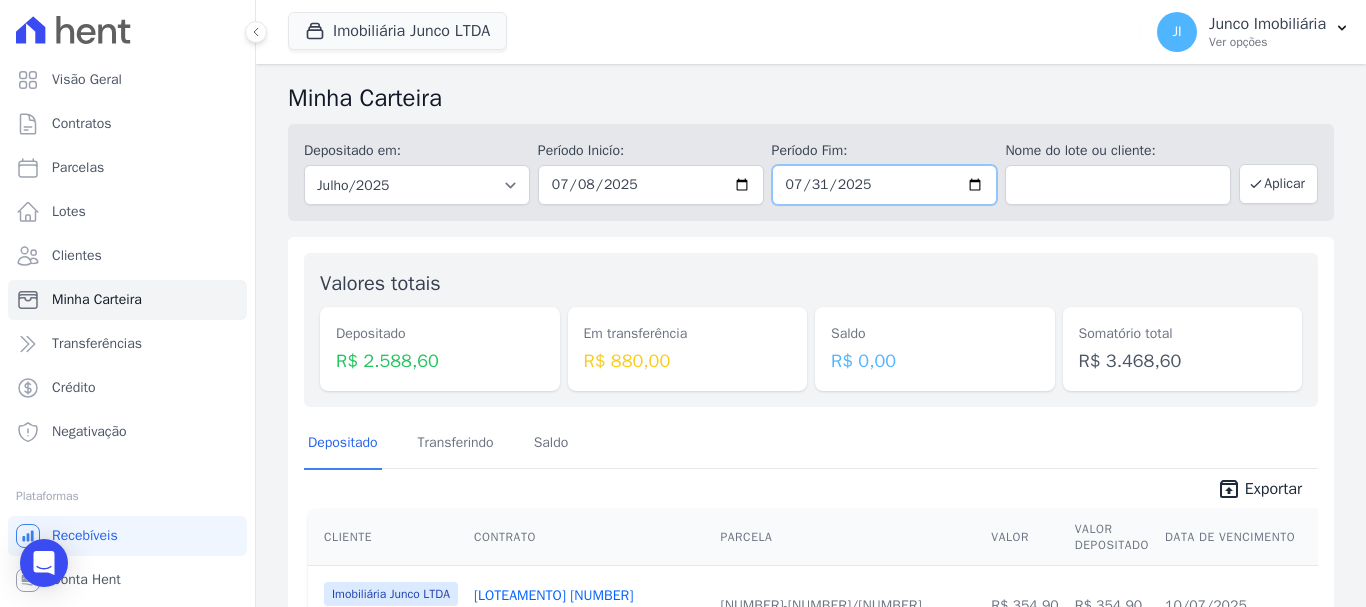 click on "2025-07-31" at bounding box center [885, 185] 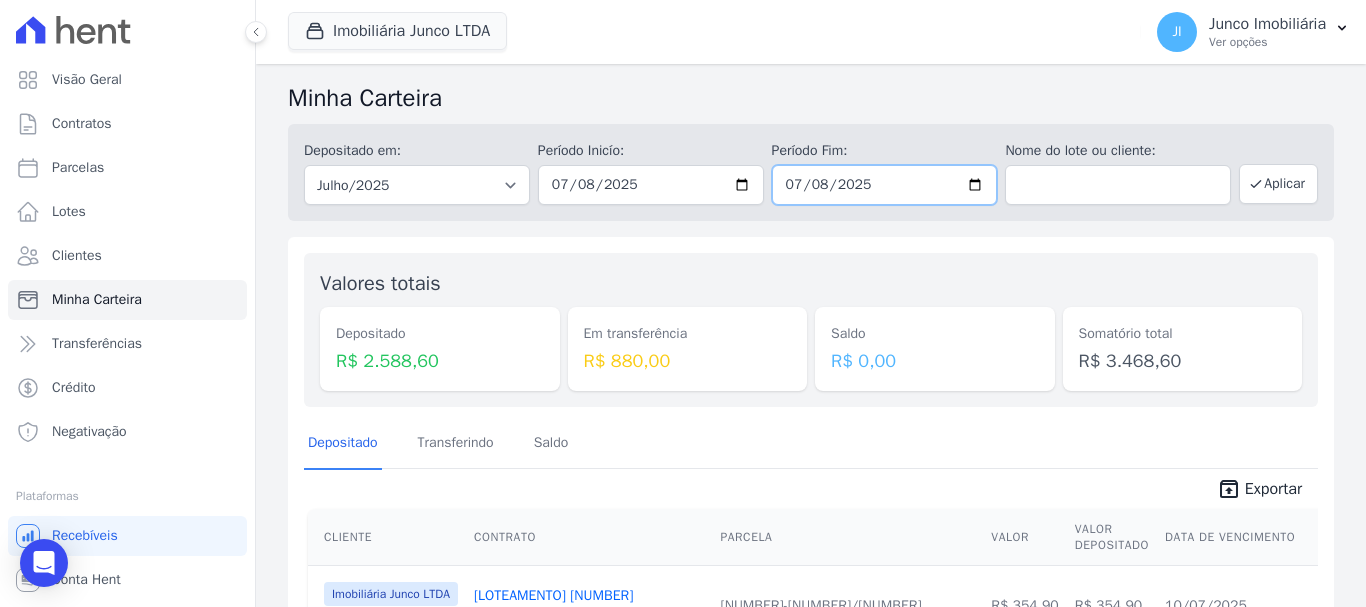 type on "2025-07-08" 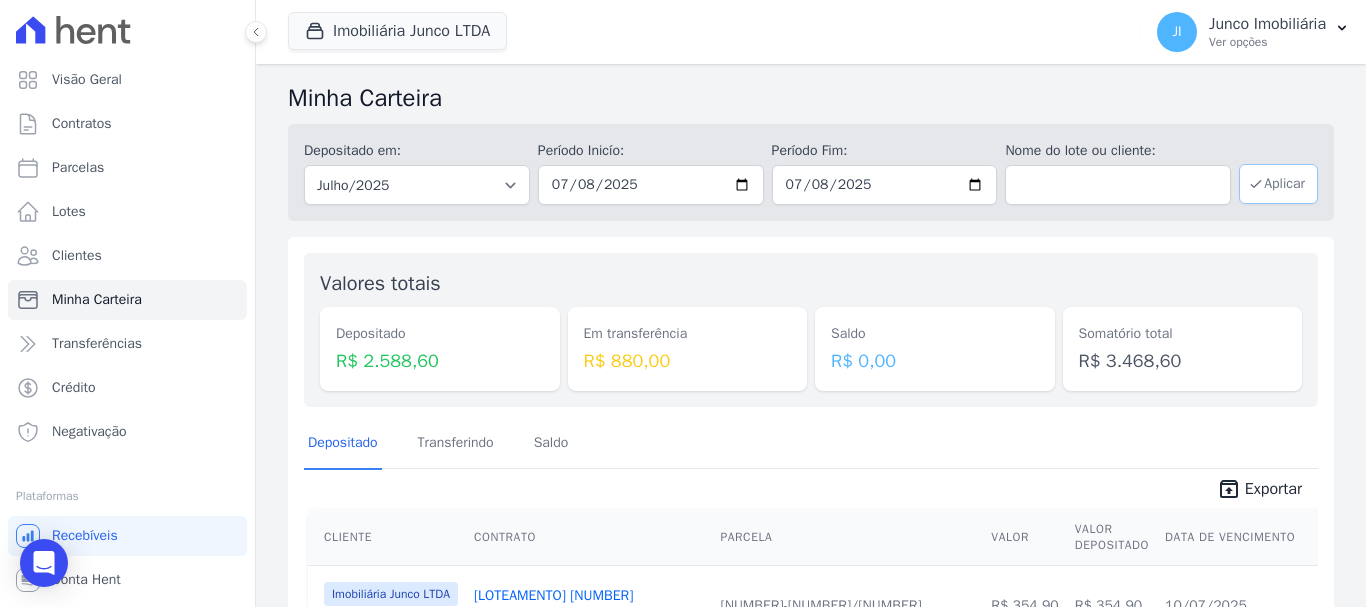 click on "Aplicar" at bounding box center (1278, 184) 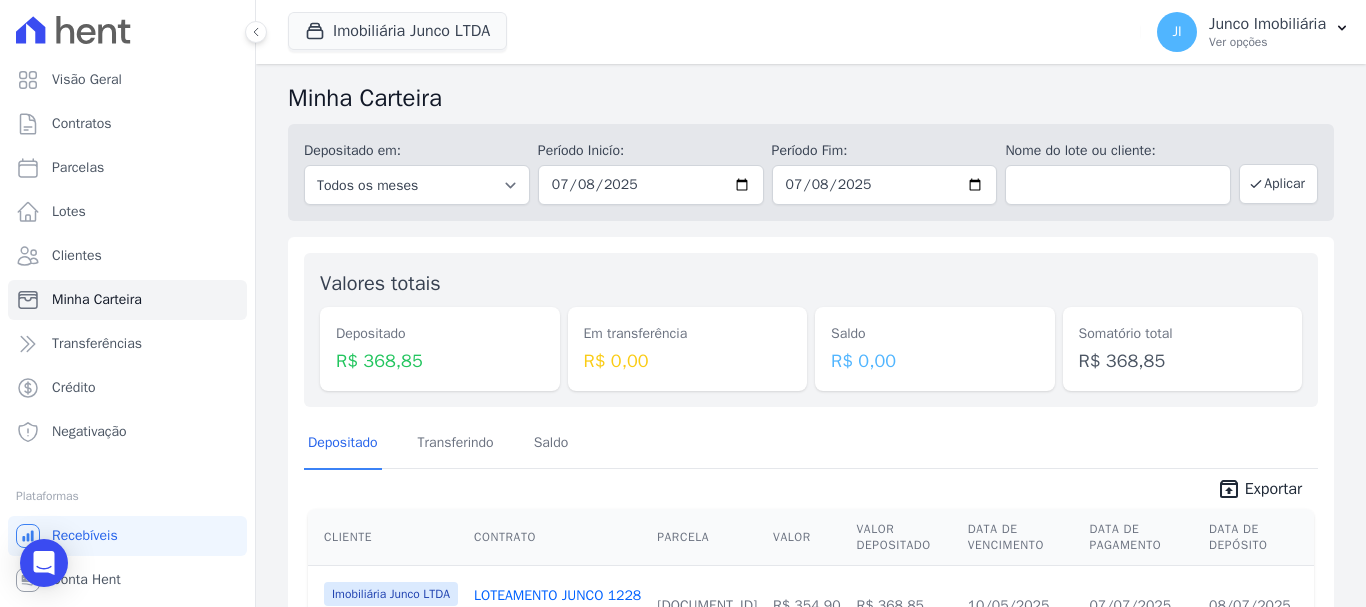 scroll, scrollTop: 0, scrollLeft: 0, axis: both 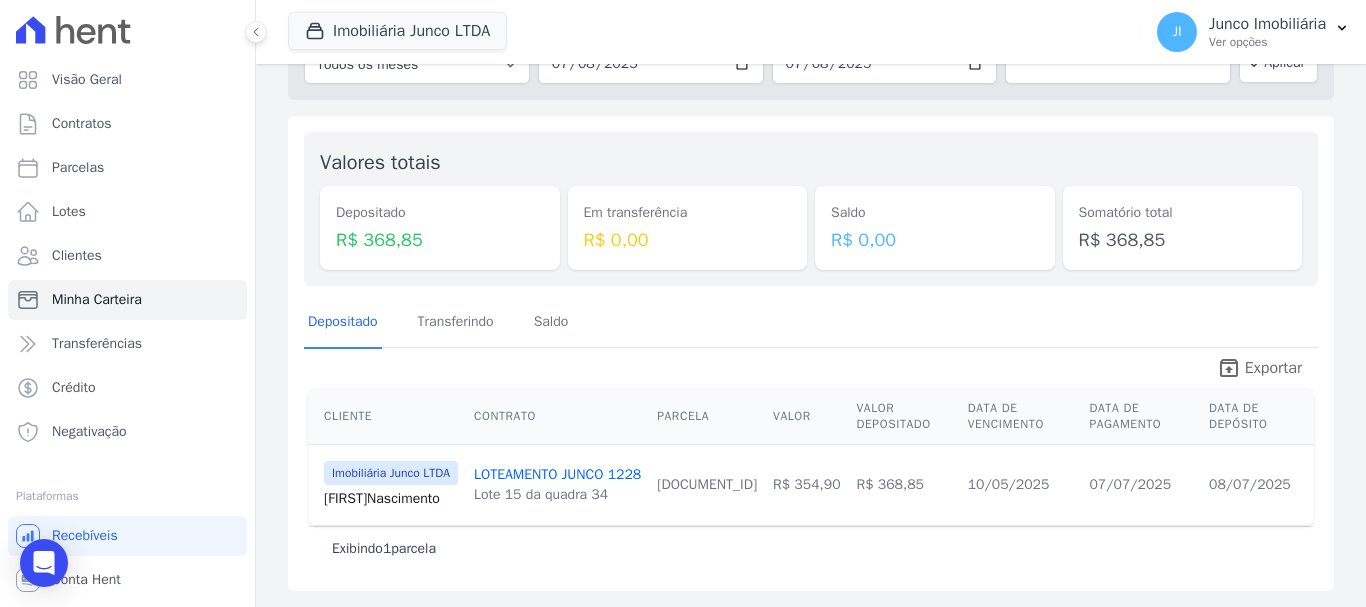 click on "Exportar" at bounding box center [1273, 368] 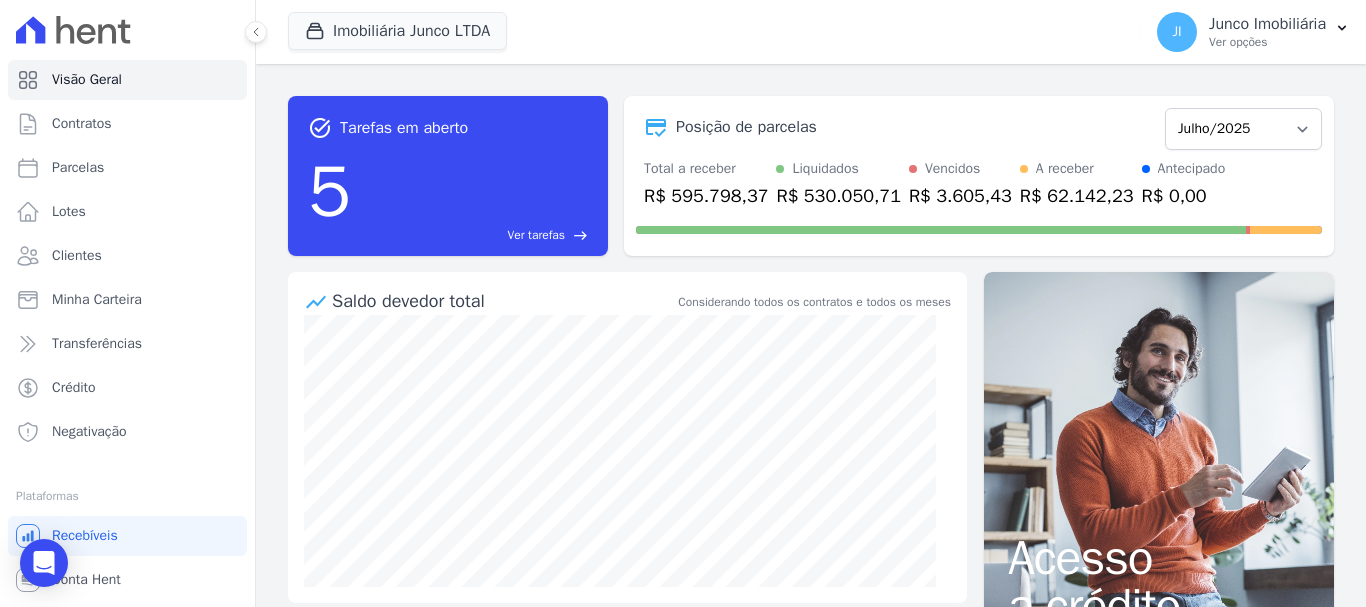 scroll, scrollTop: 0, scrollLeft: 0, axis: both 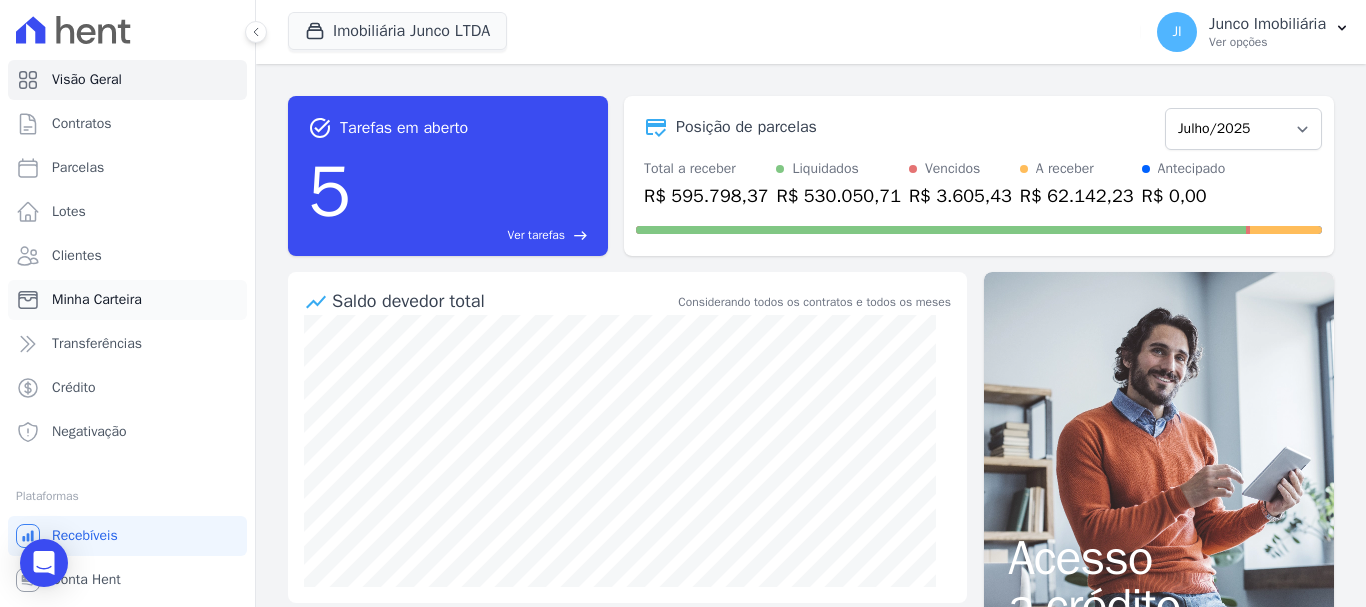 click on "Minha Carteira" at bounding box center [97, 300] 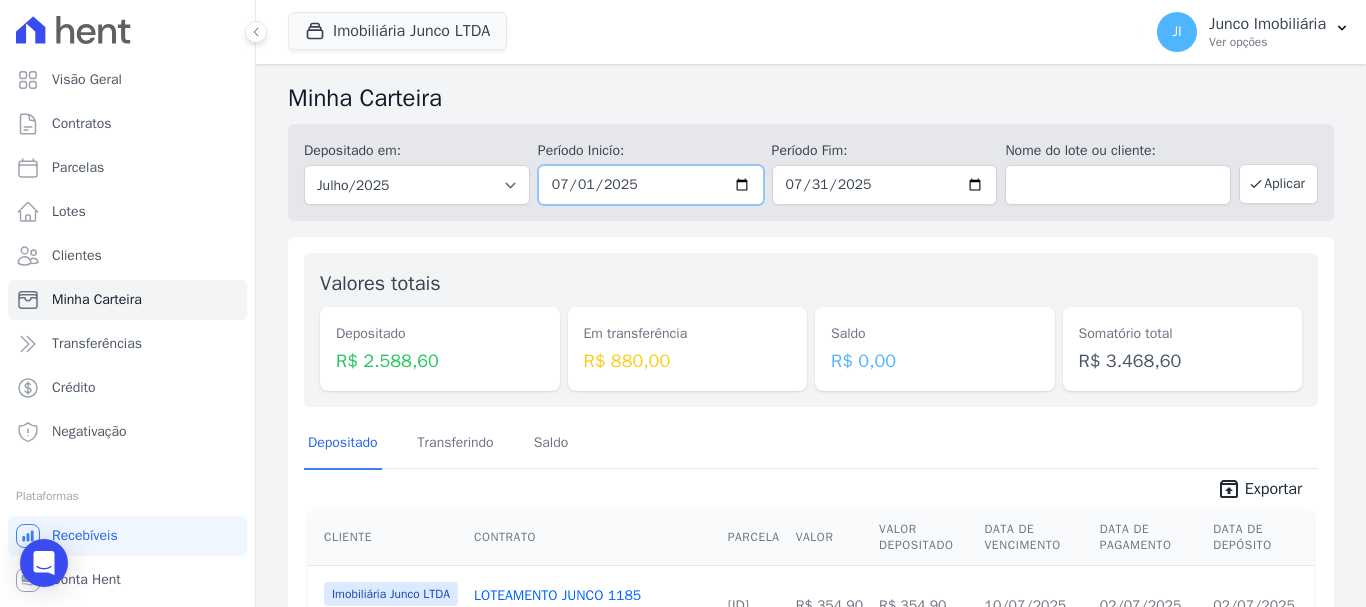 click on "2025-07-01" at bounding box center (651, 185) 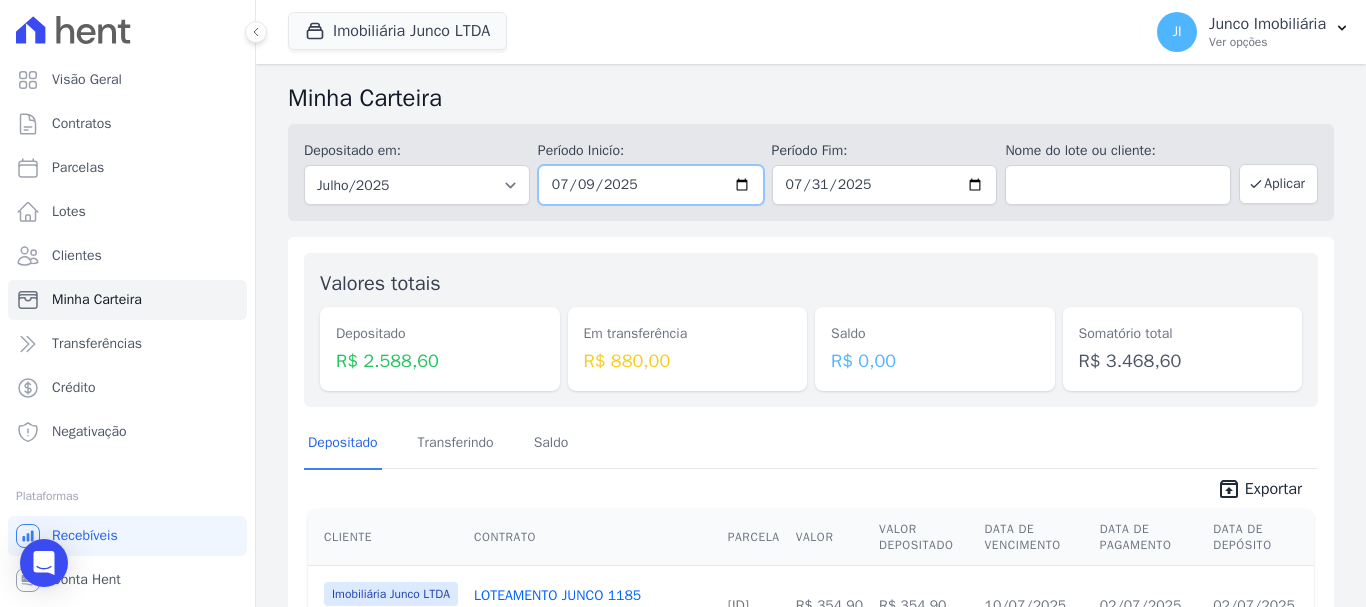 click on "2025-07-09" at bounding box center (651, 185) 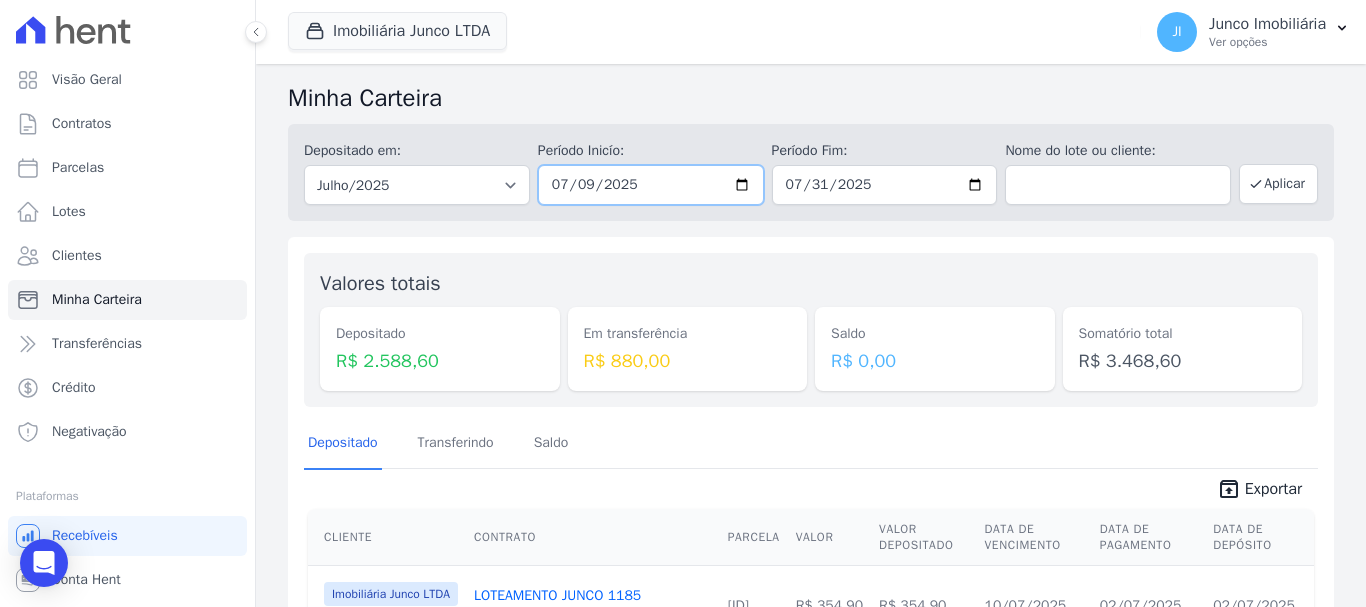 type on "2025-07-08" 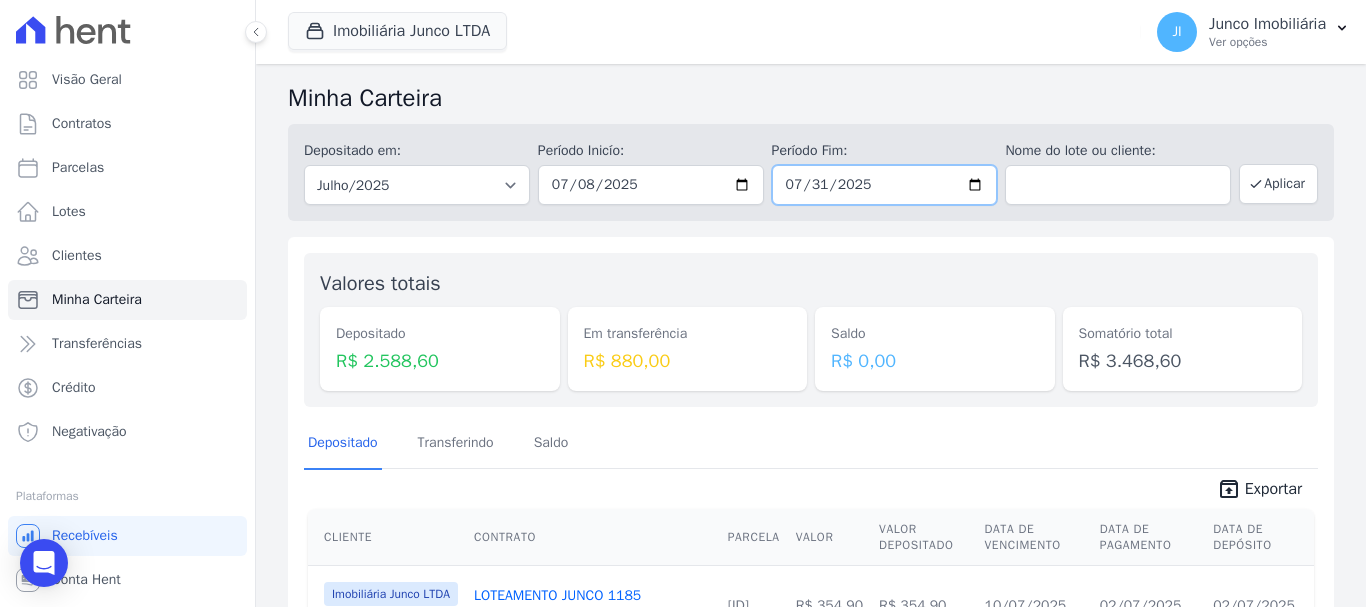 click on "2025-07-31" at bounding box center (885, 185) 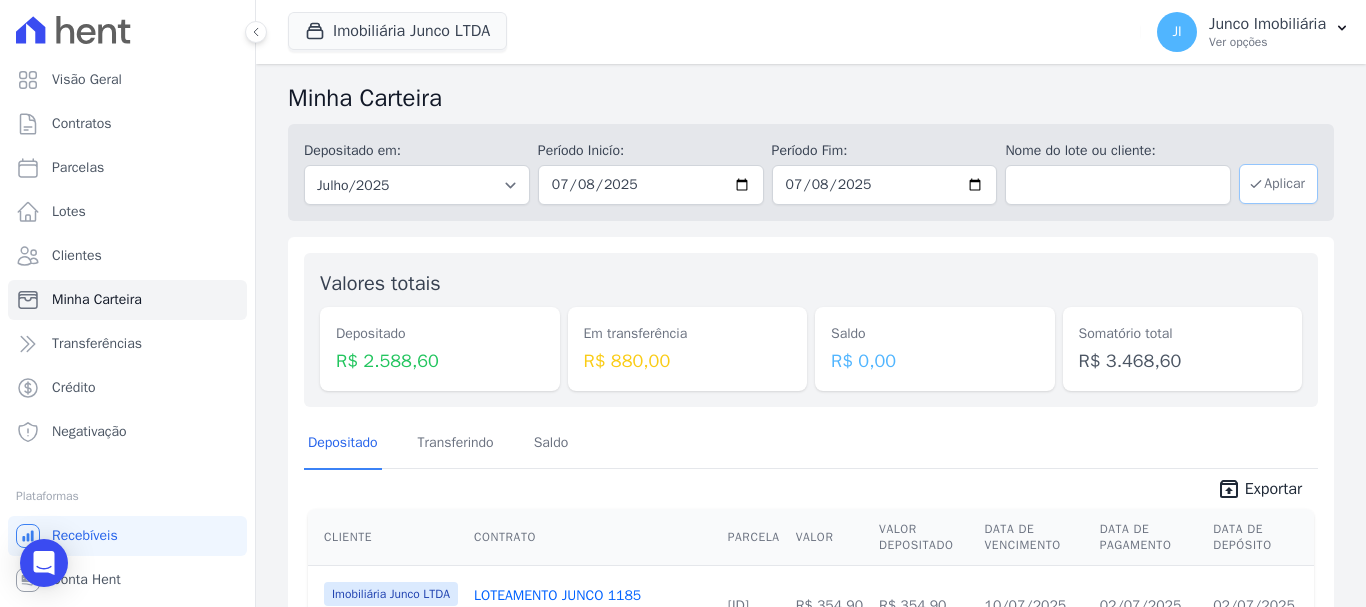 click on "Aplicar" at bounding box center [1278, 184] 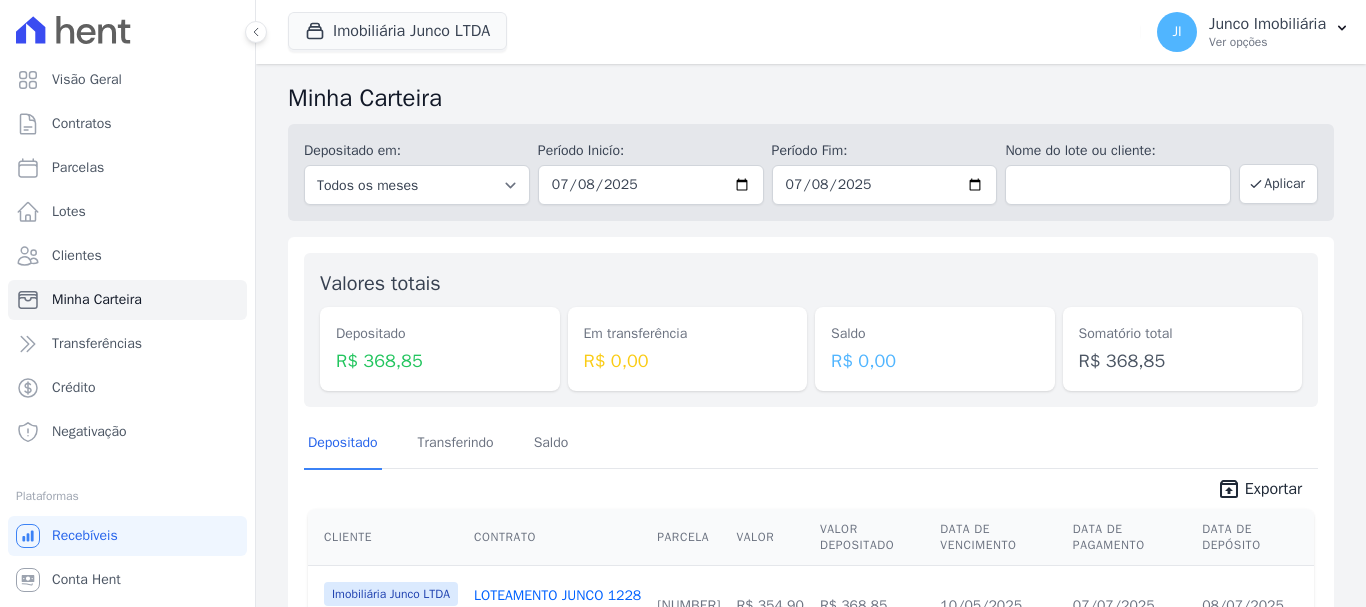 scroll, scrollTop: 0, scrollLeft: 0, axis: both 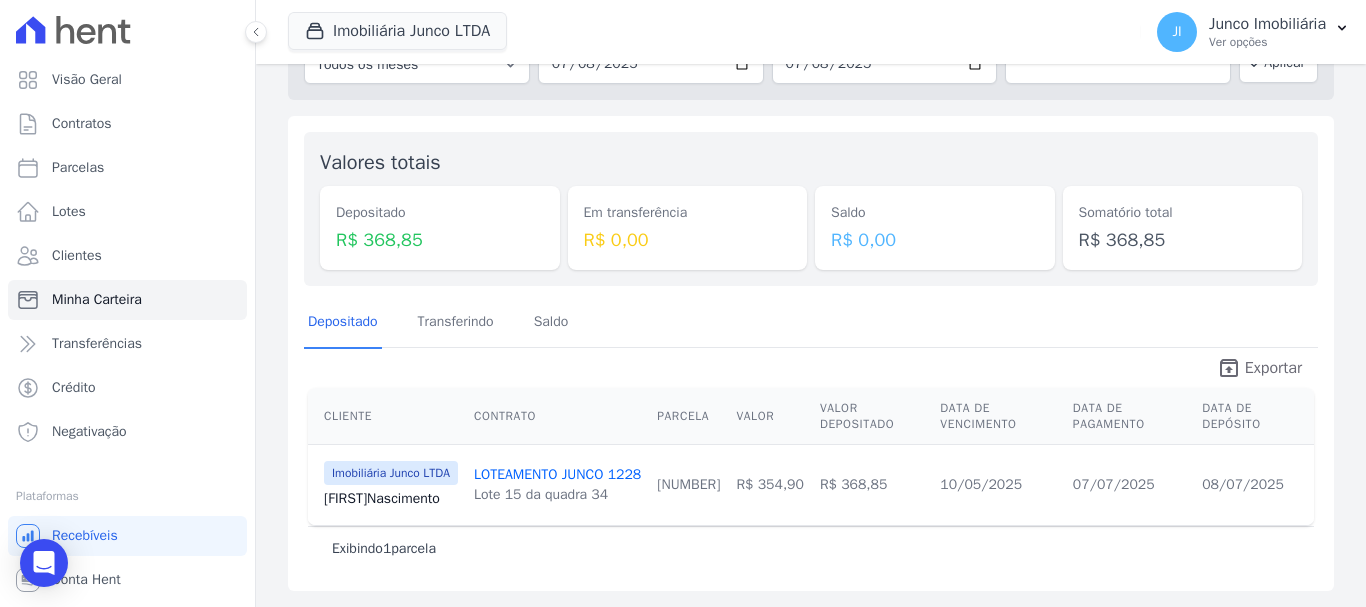 click on "Exportar" at bounding box center (1273, 368) 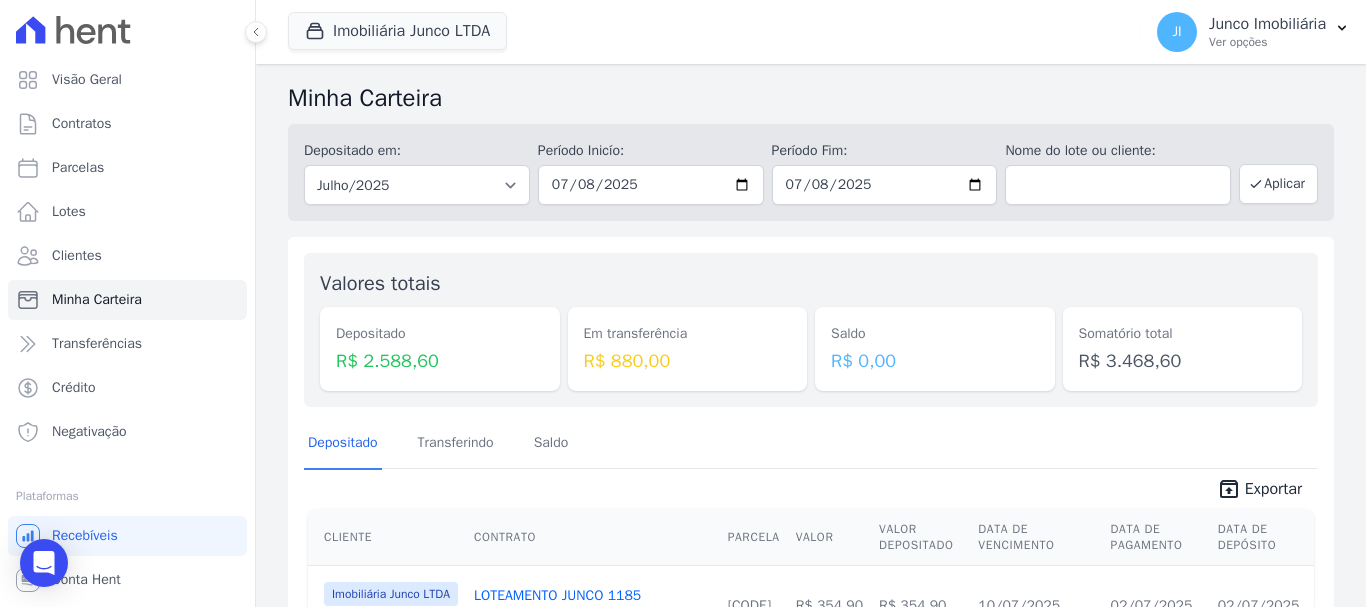 scroll, scrollTop: 0, scrollLeft: 0, axis: both 